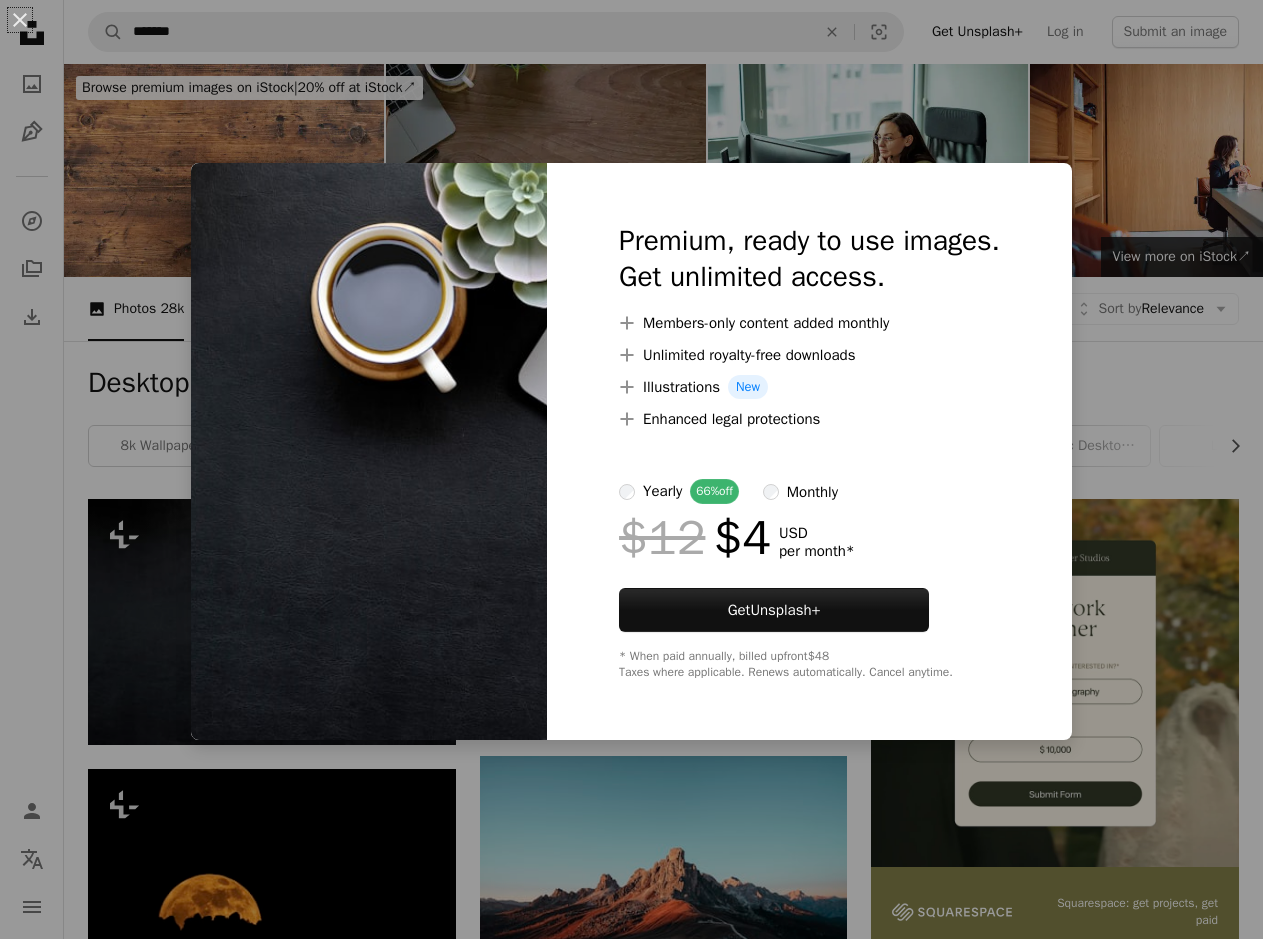 scroll, scrollTop: 204, scrollLeft: 0, axis: vertical 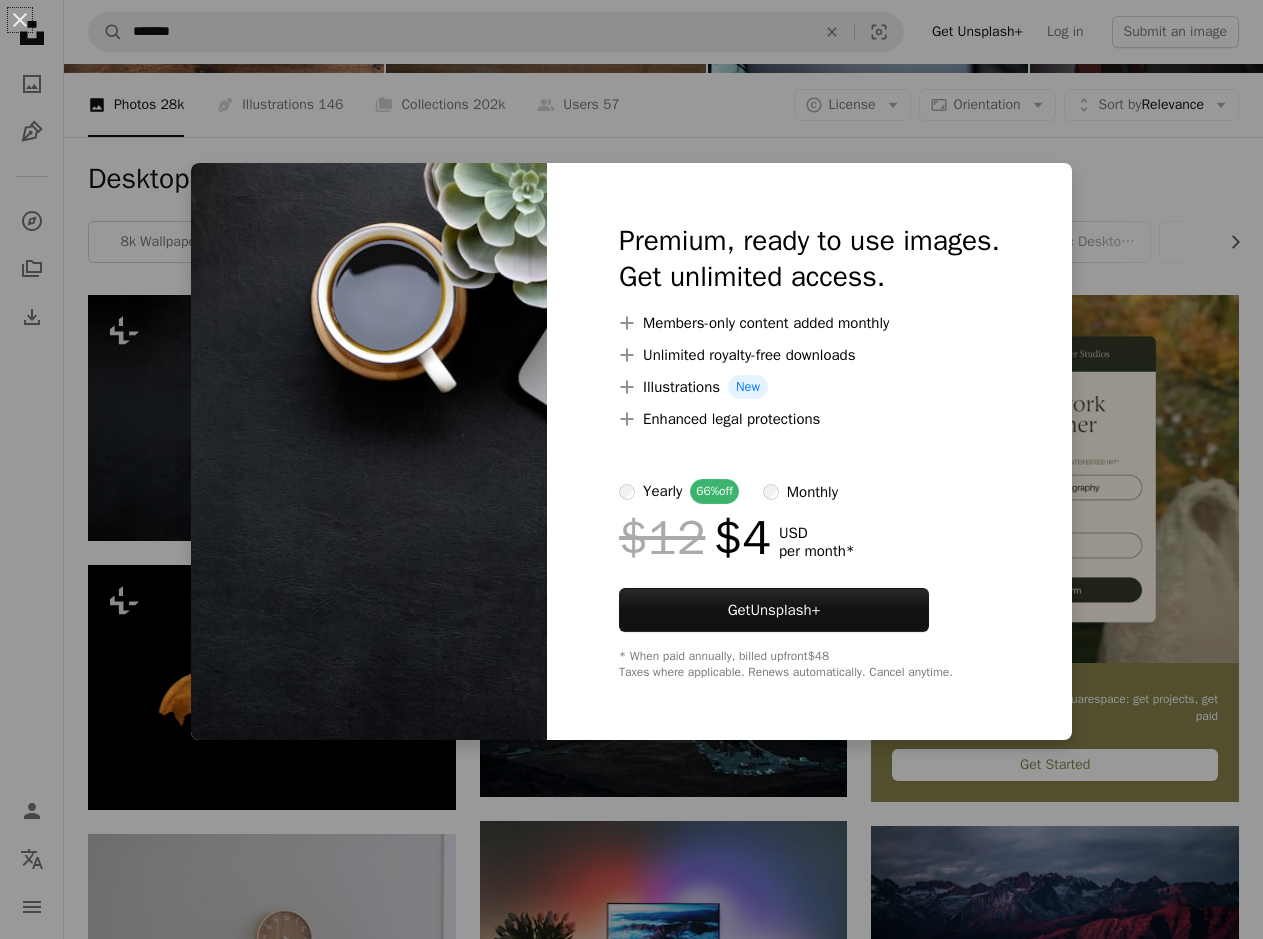 click on "An X shape Premium, ready to use images. Get unlimited access. A plus sign Members-only content added monthly A plus sign Unlimited royalty-free downloads A plus sign Illustrations  New A plus sign Enhanced legal protections yearly 66%  off monthly $12   $4 USD per month * Get  Unsplash+ * When paid annually, billed upfront  $48 Taxes where applicable. Renews automatically. Cancel anytime." at bounding box center [631, 469] 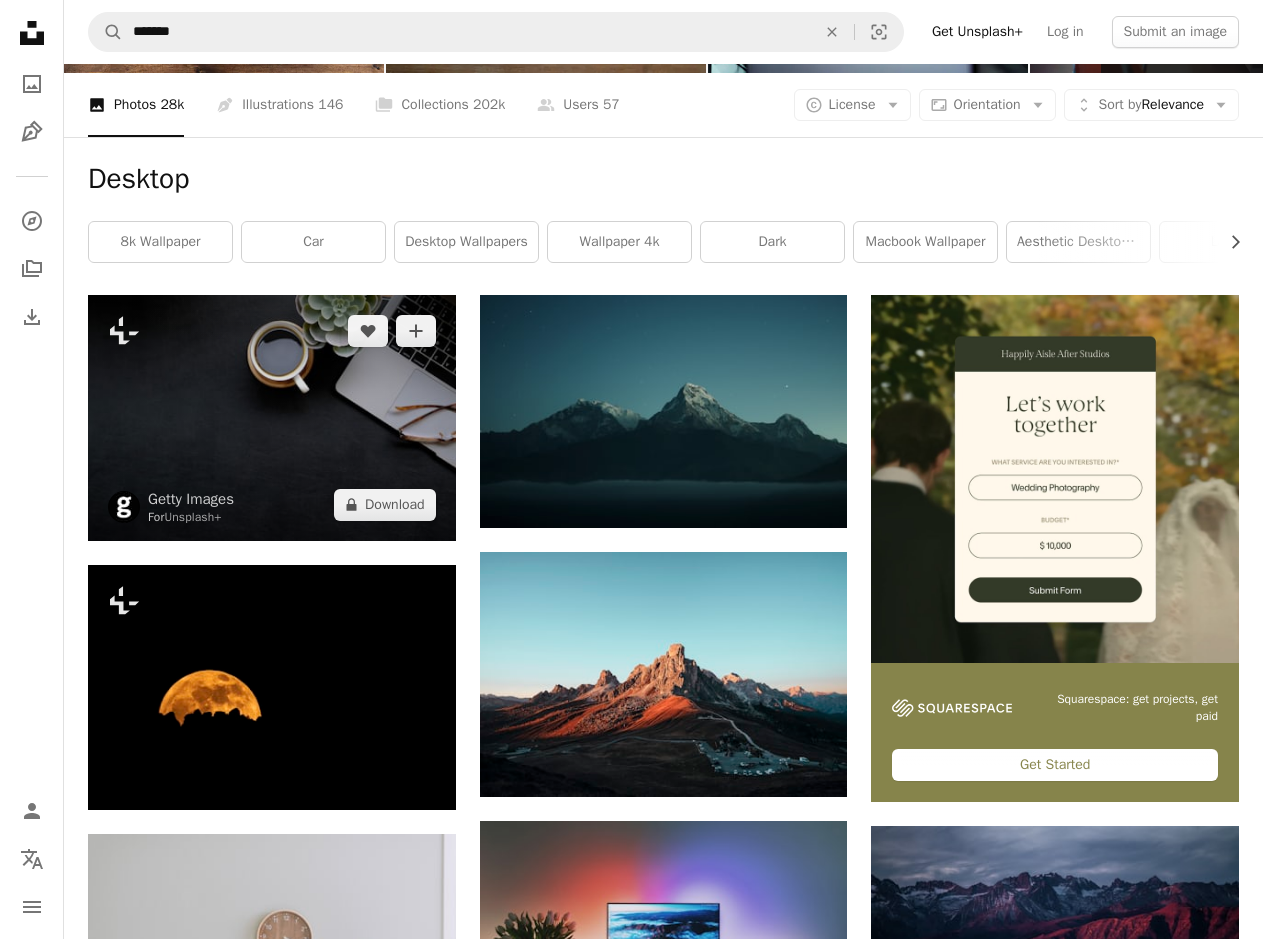click at bounding box center (272, 417) 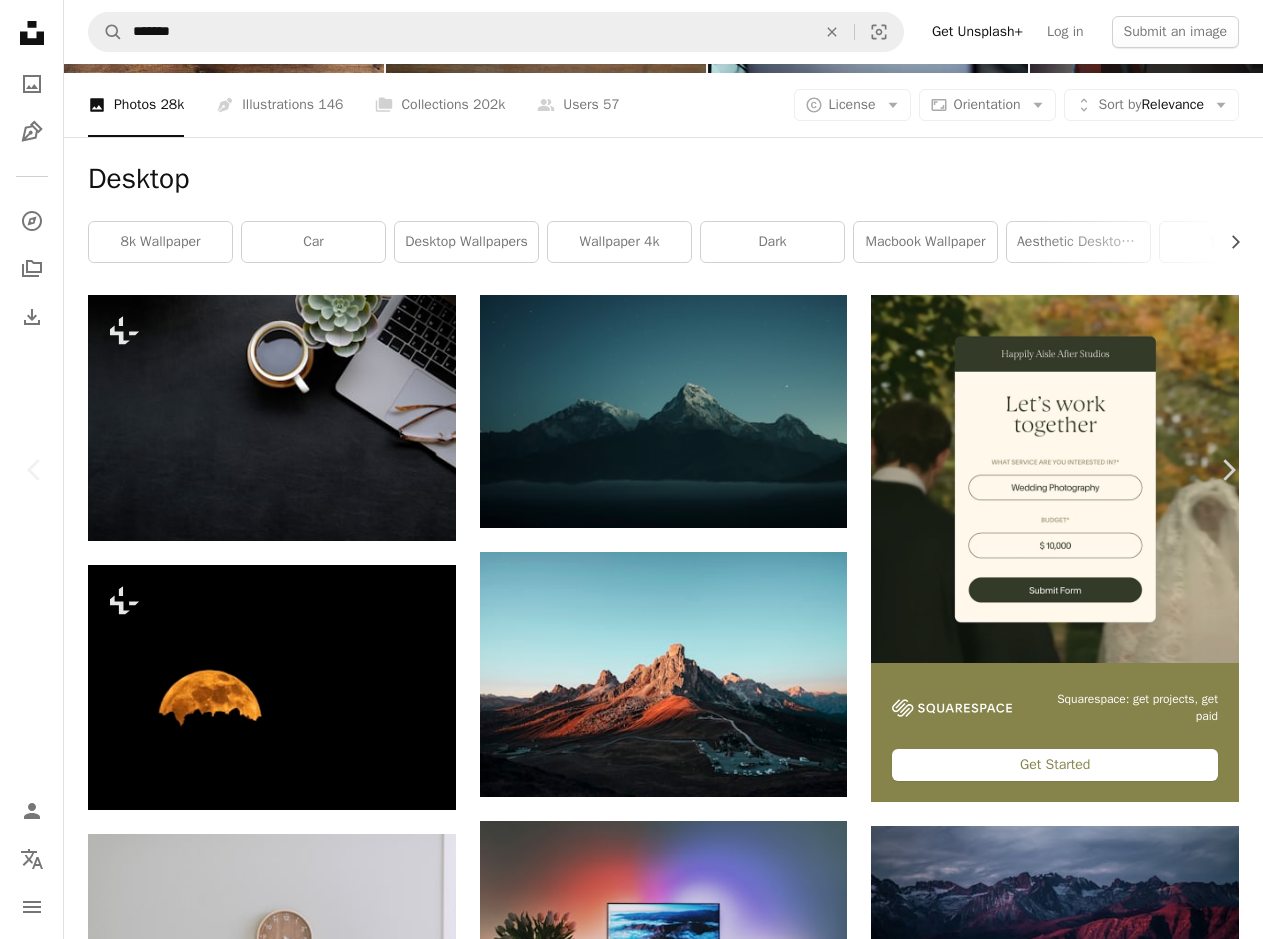 click on "Got it!" at bounding box center (892, 3434) 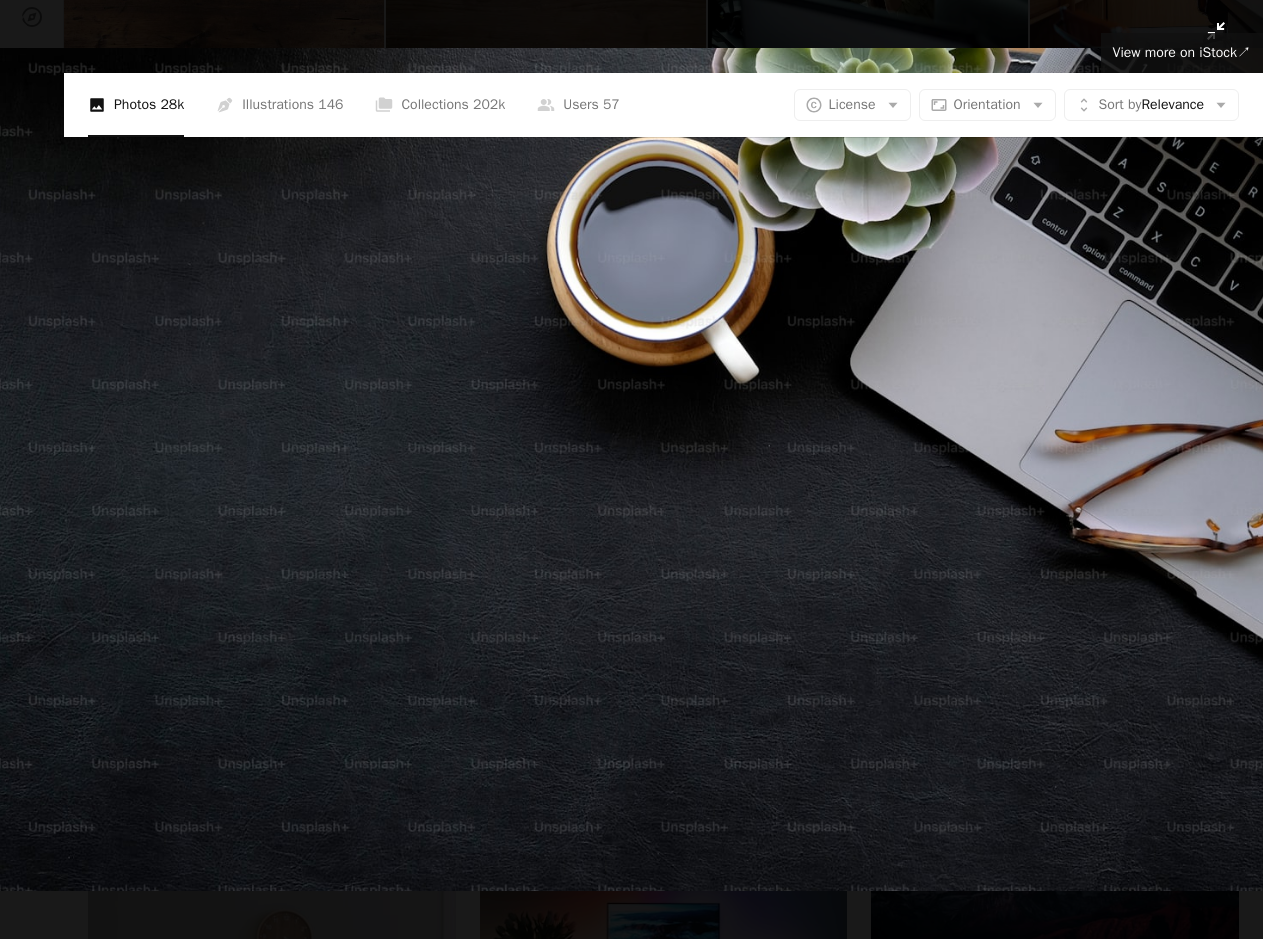 click at bounding box center (631, 469) 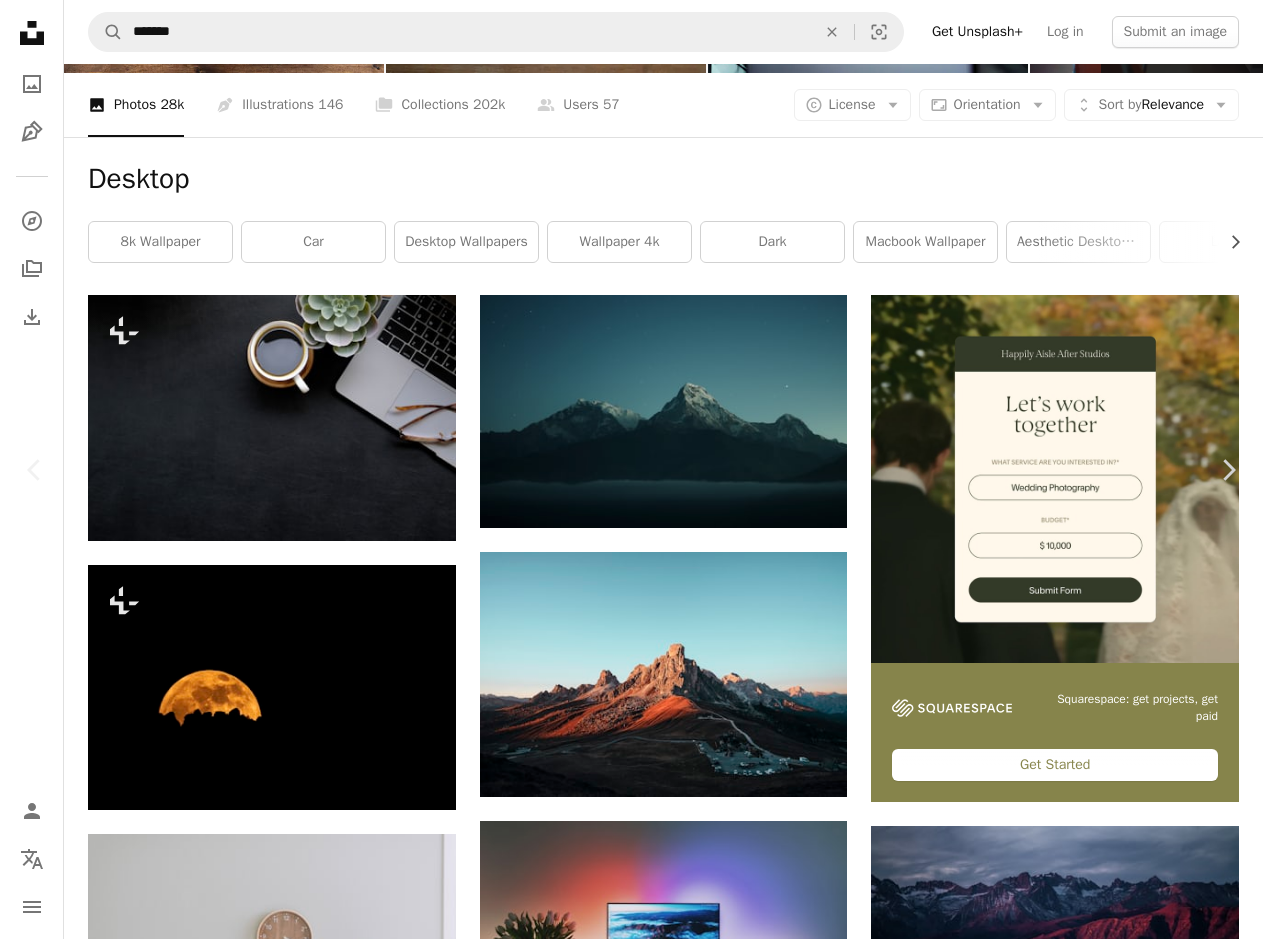 click on "An X shape" at bounding box center (20, 20) 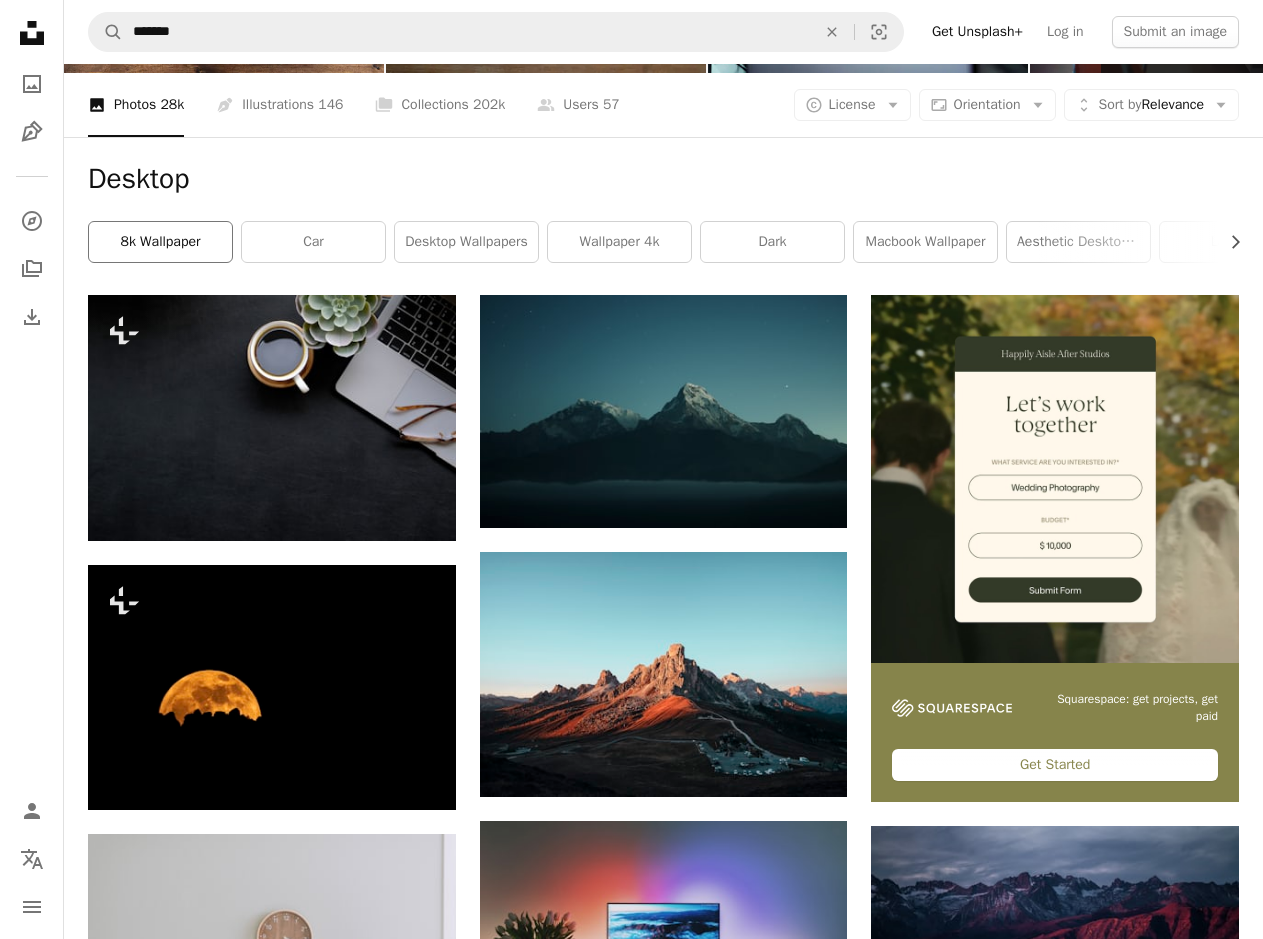 click on "8k wallpaper" at bounding box center [160, 242] 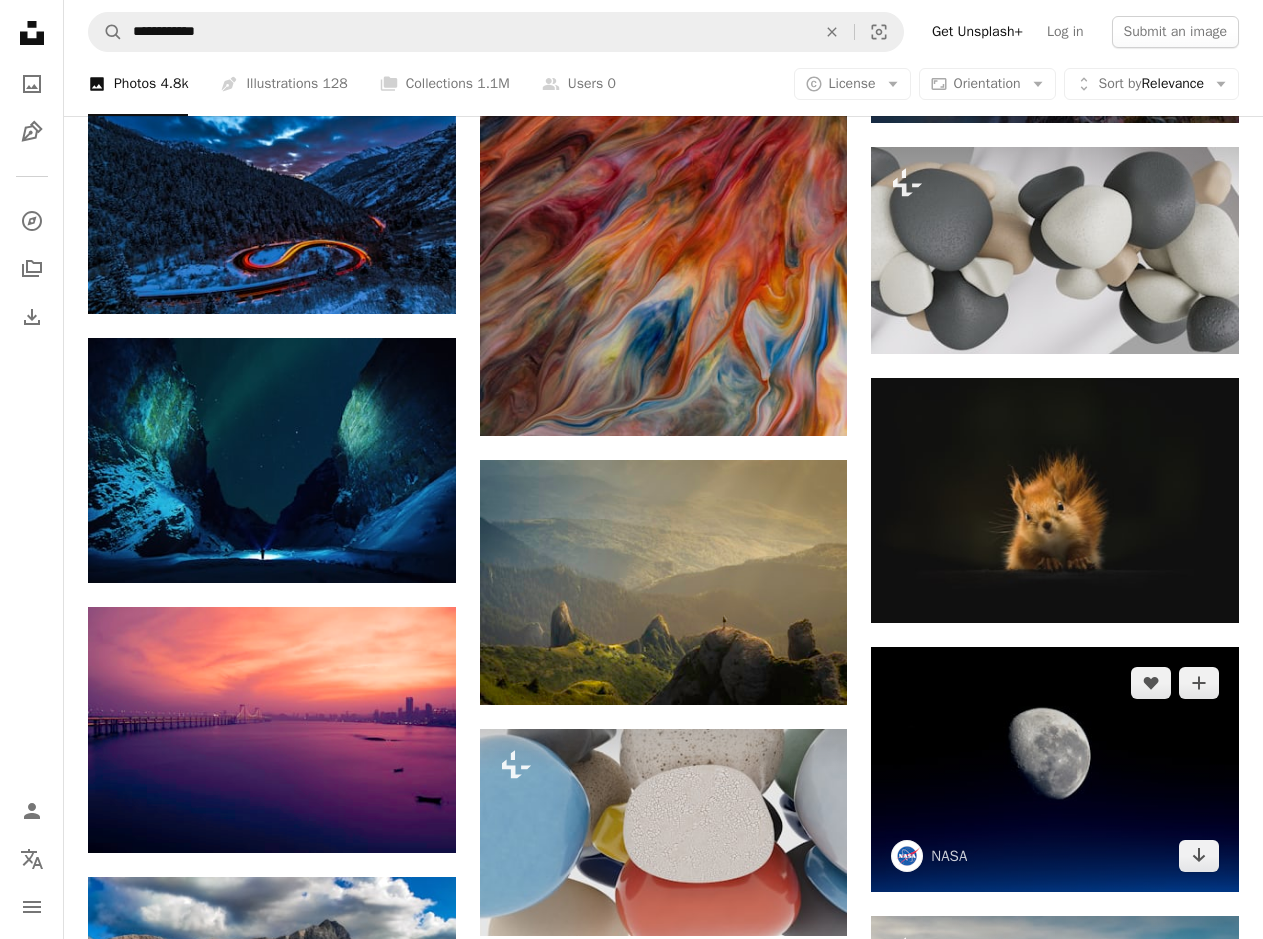 scroll, scrollTop: 1326, scrollLeft: 0, axis: vertical 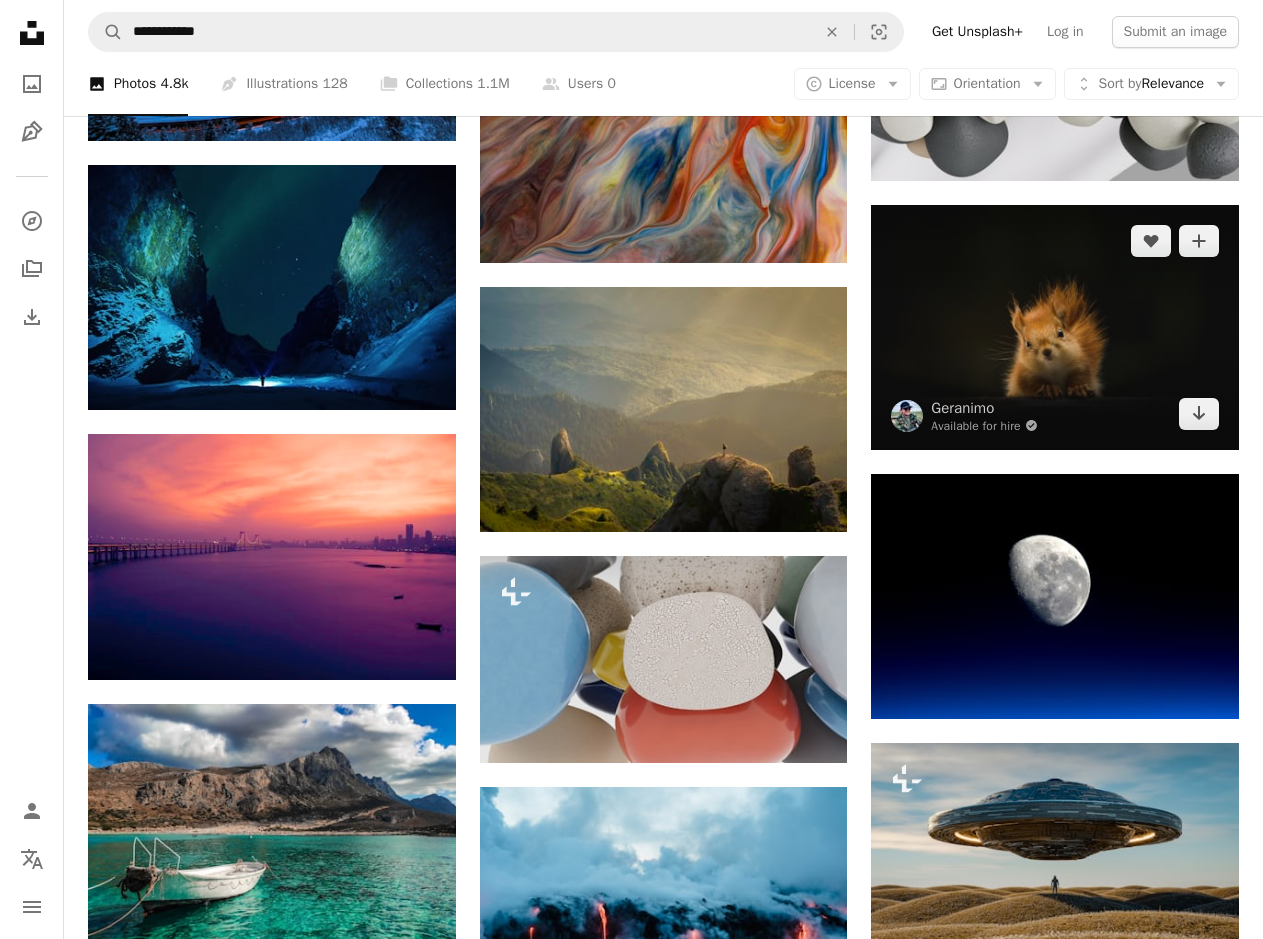 click at bounding box center (1055, 327) 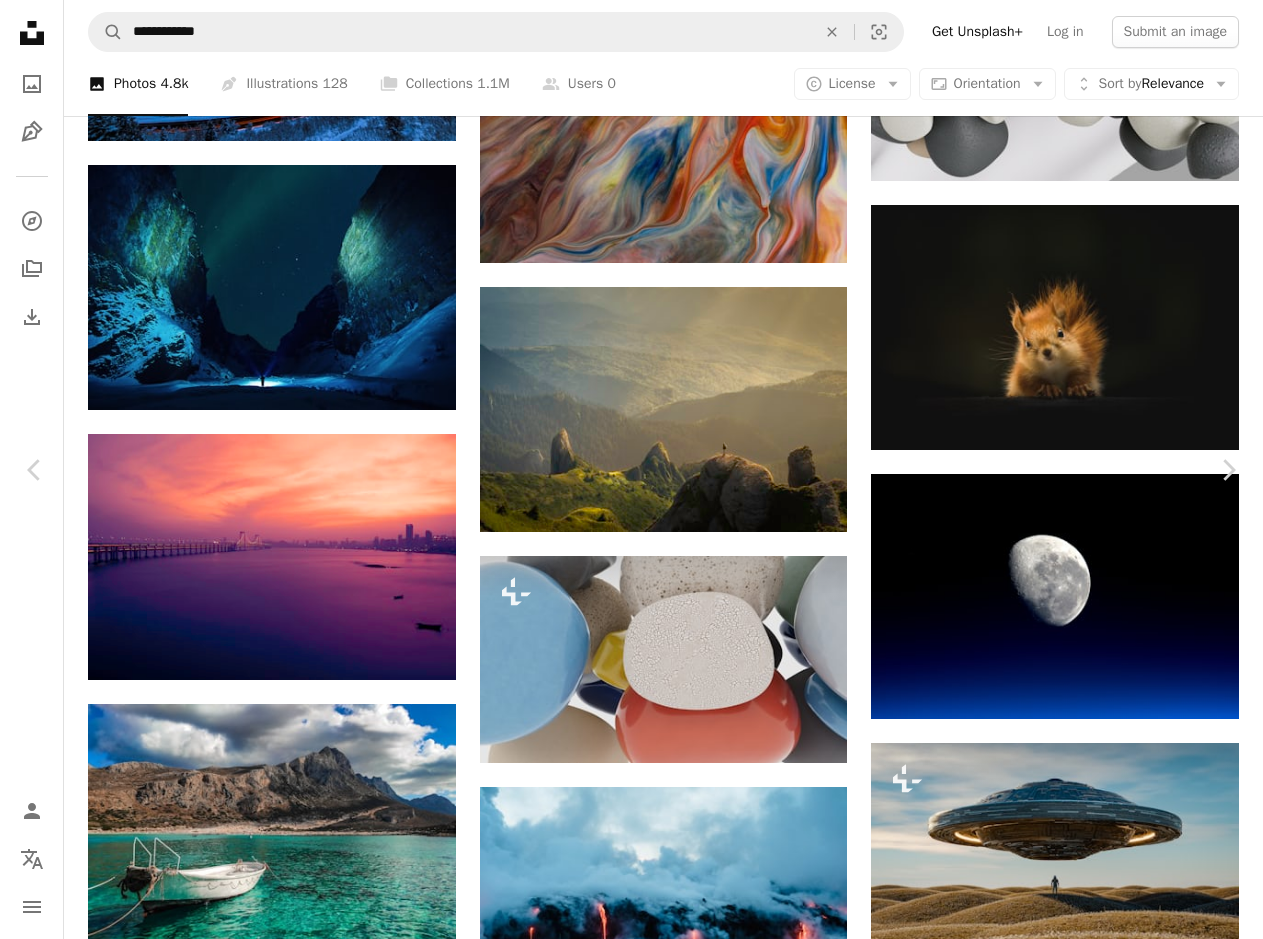 click on "Download free" at bounding box center (1064, 2369) 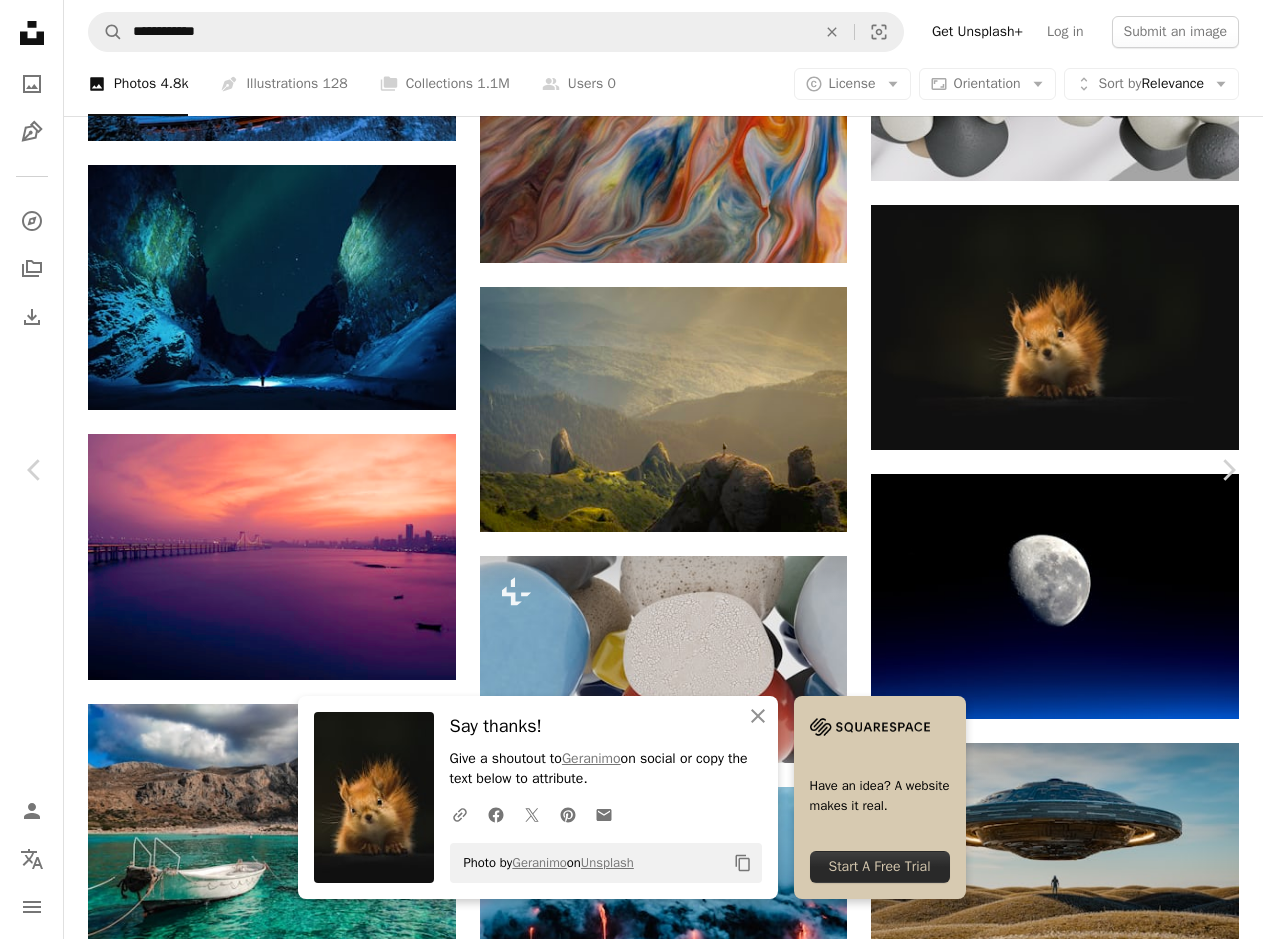 click on "[FIRST] [LAST] Available for hire A checkmark inside of a circle A heart A plus sign Download free Chevron down" at bounding box center [624, 2369] 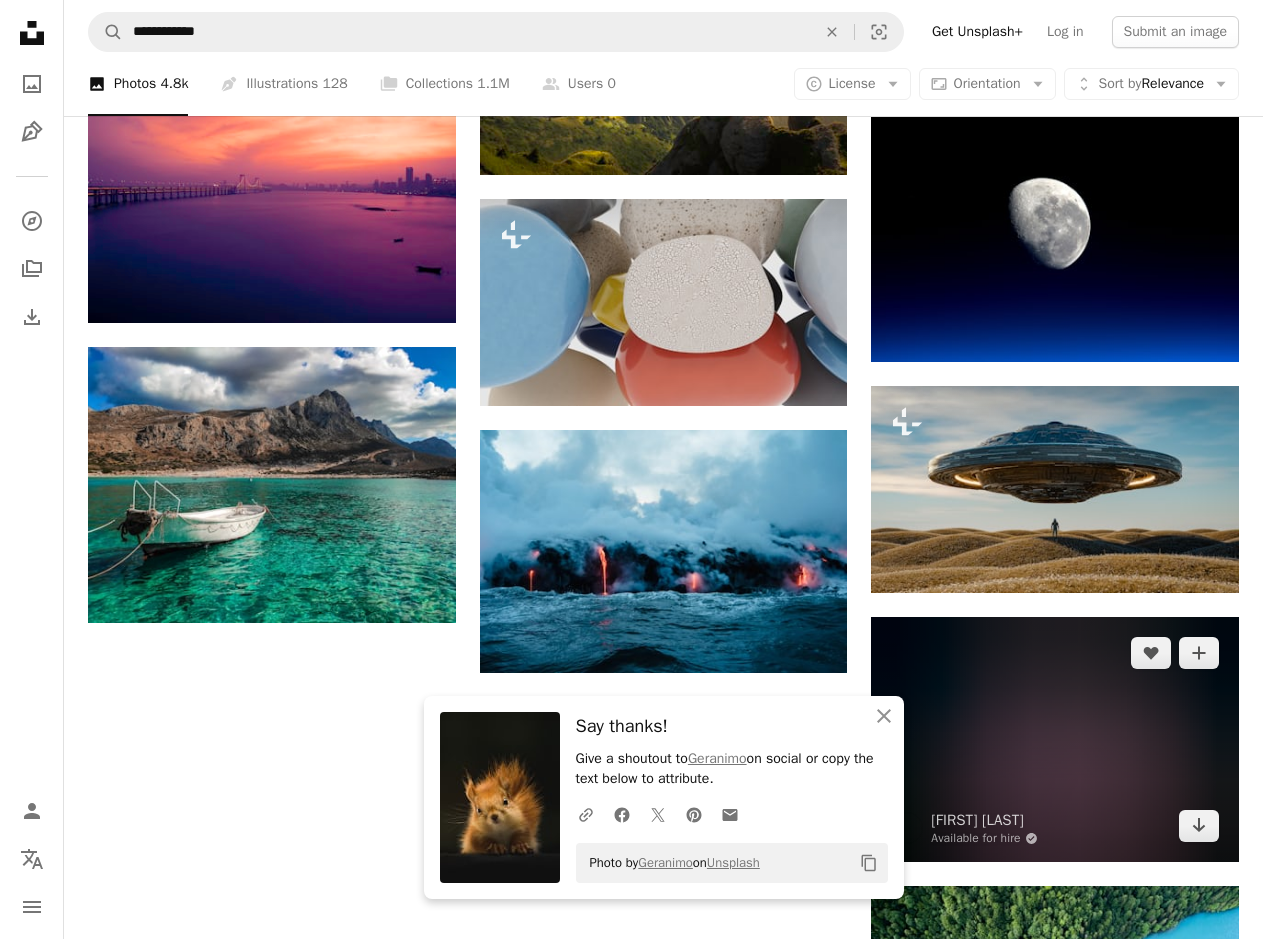 scroll, scrollTop: 1734, scrollLeft: 0, axis: vertical 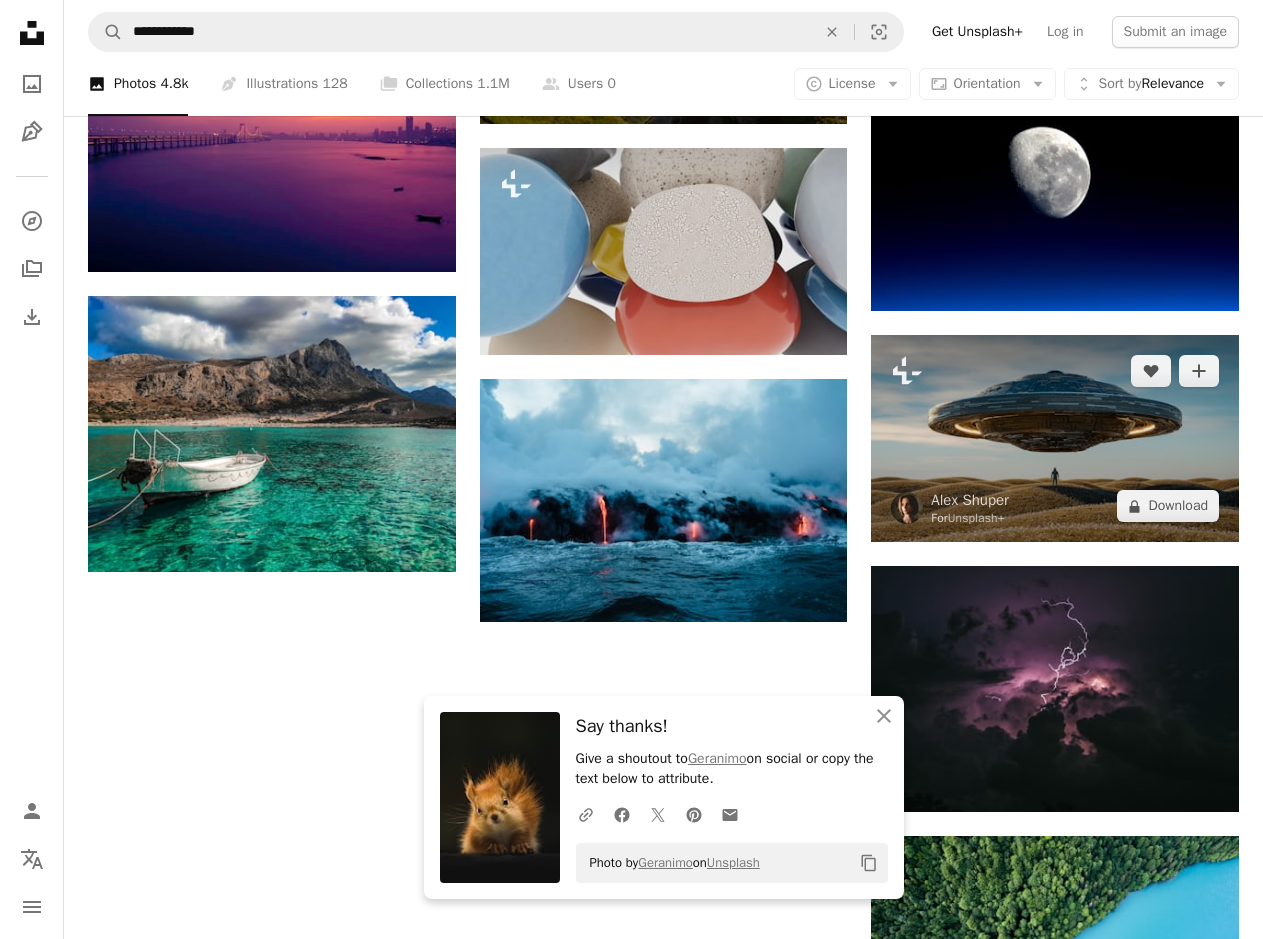 click at bounding box center [1055, 438] 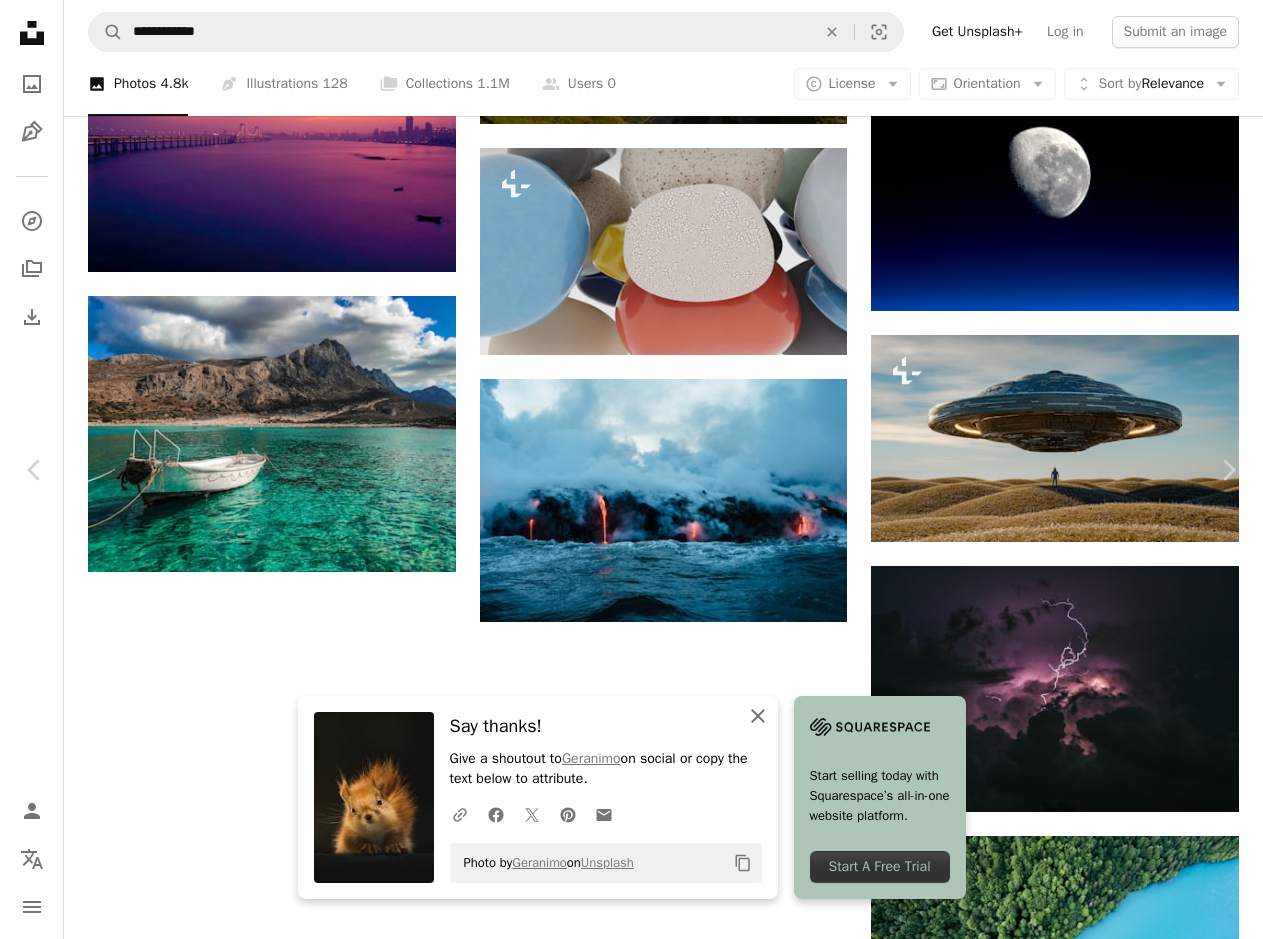 click 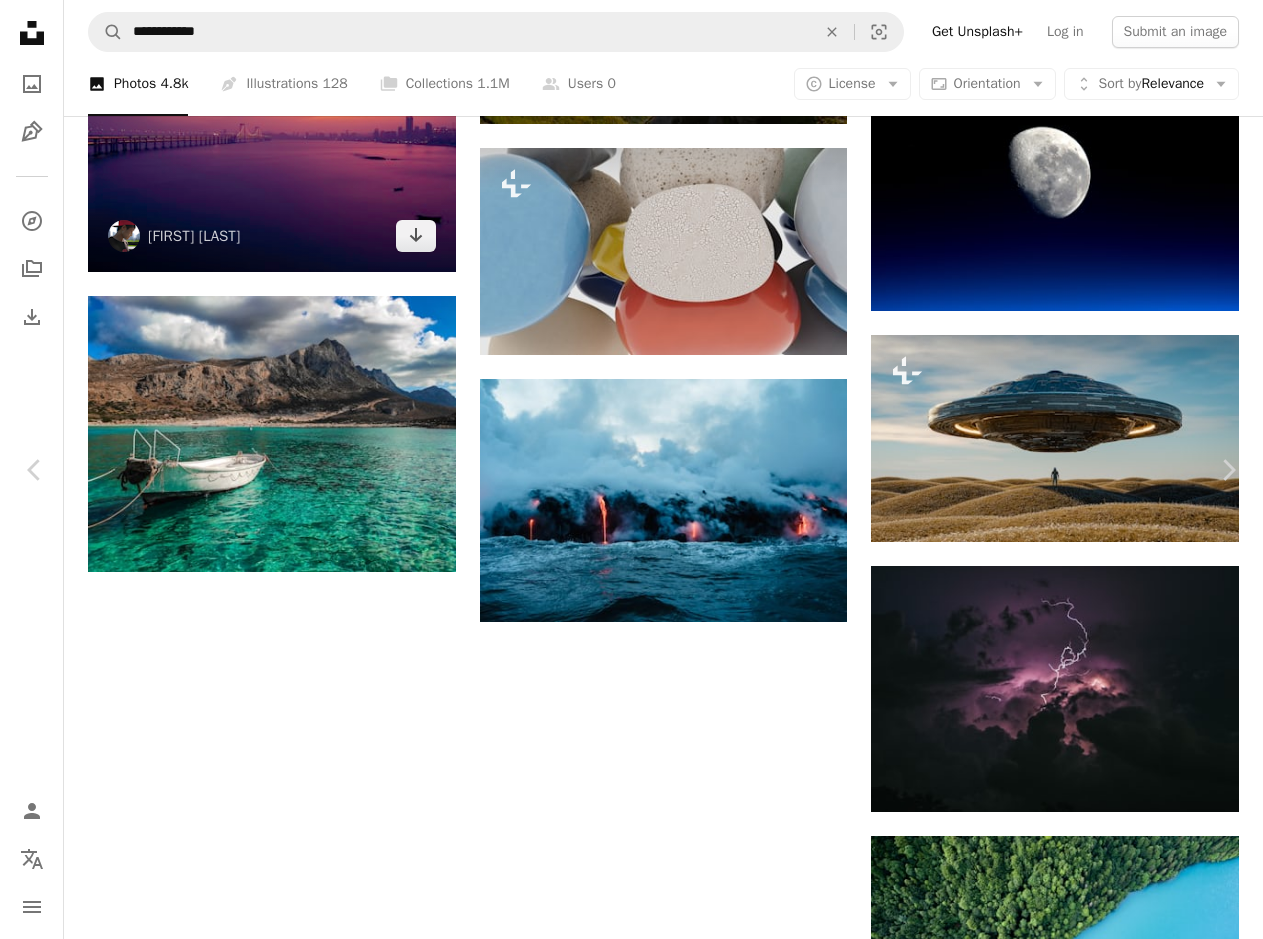 drag, startPoint x: 32, startPoint y: 16, endPoint x: 239, endPoint y: 203, distance: 278.95877 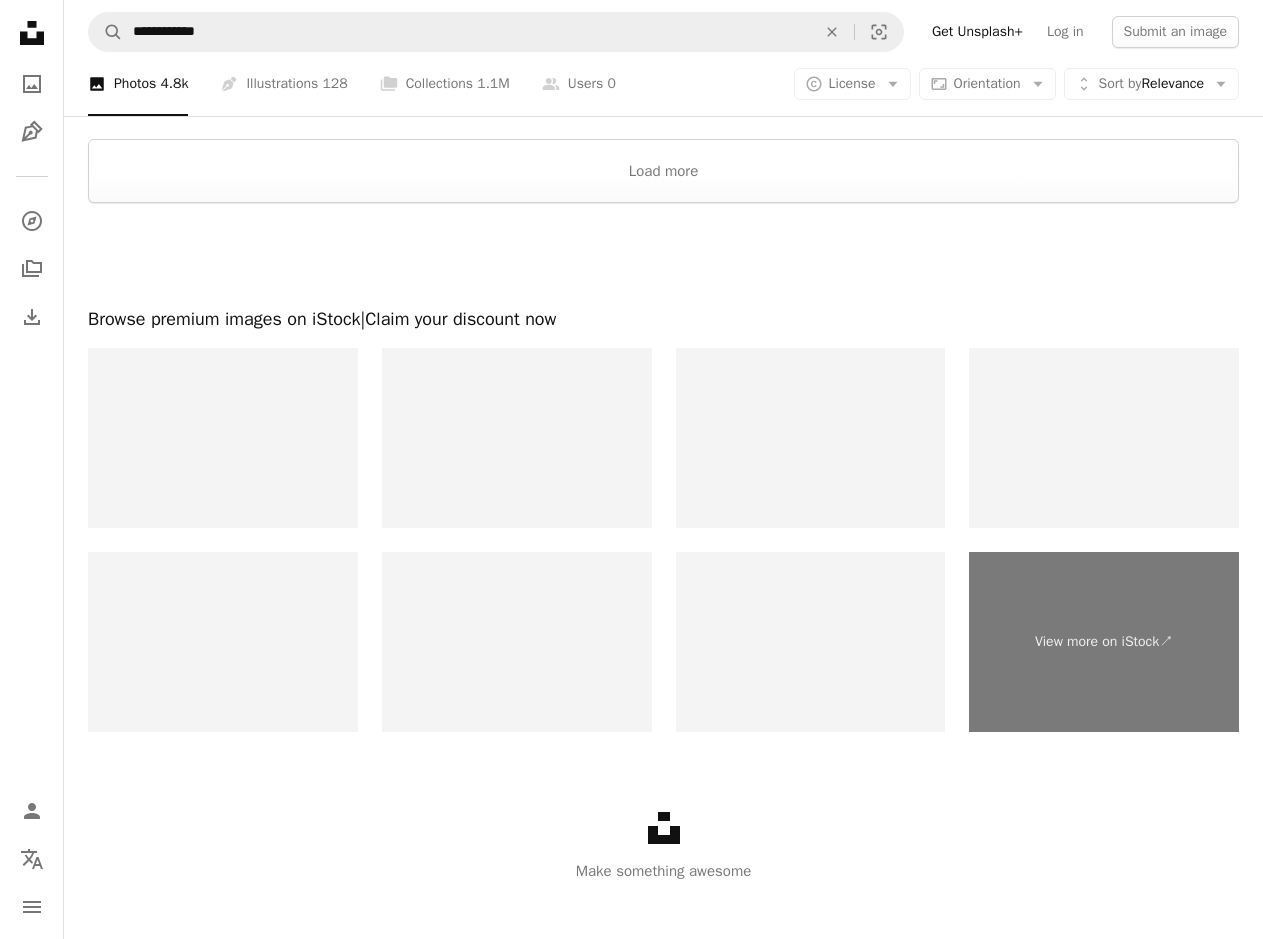 scroll, scrollTop: 2691, scrollLeft: 0, axis: vertical 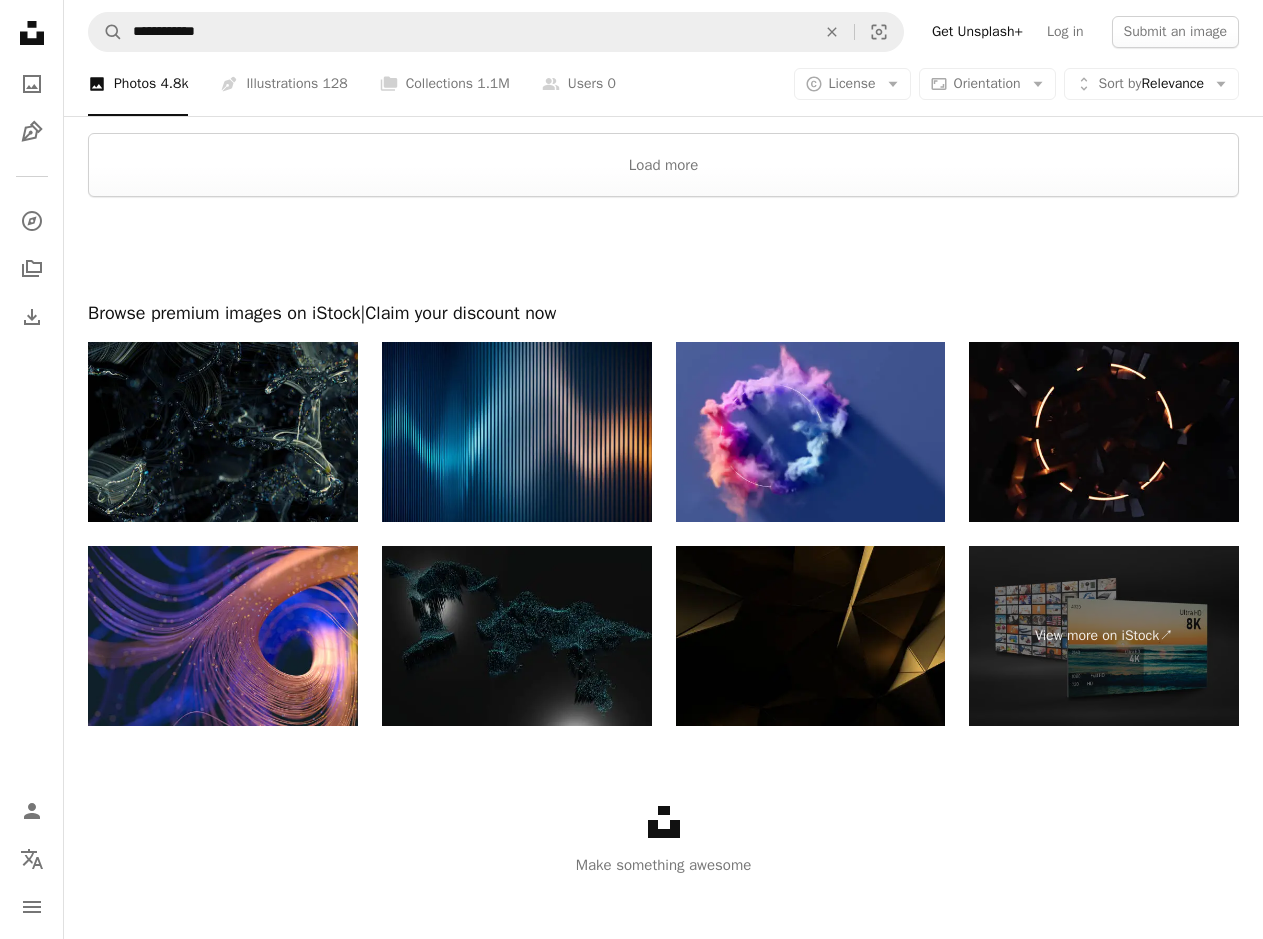 click at bounding box center (517, 432) 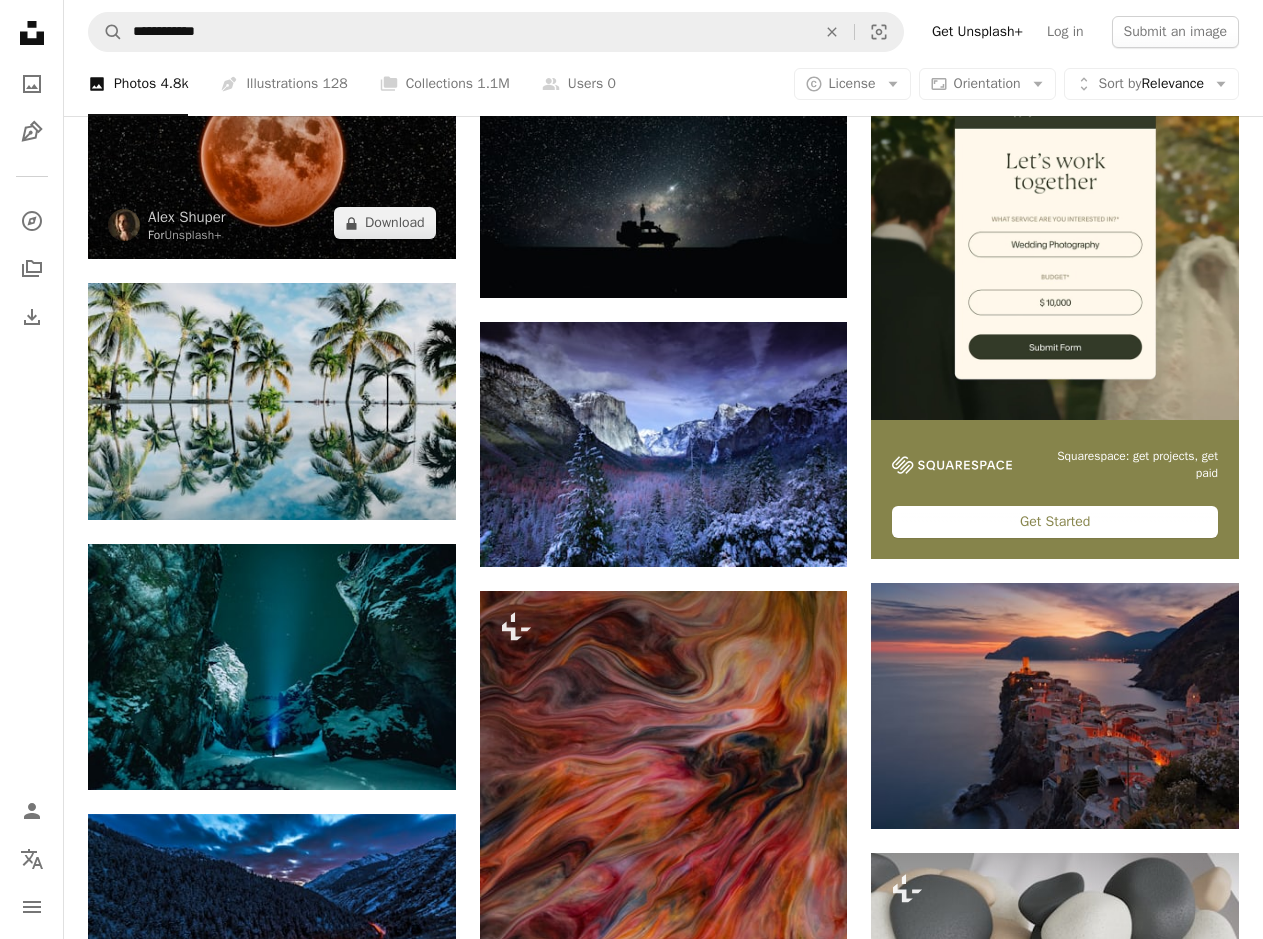 scroll, scrollTop: 0, scrollLeft: 0, axis: both 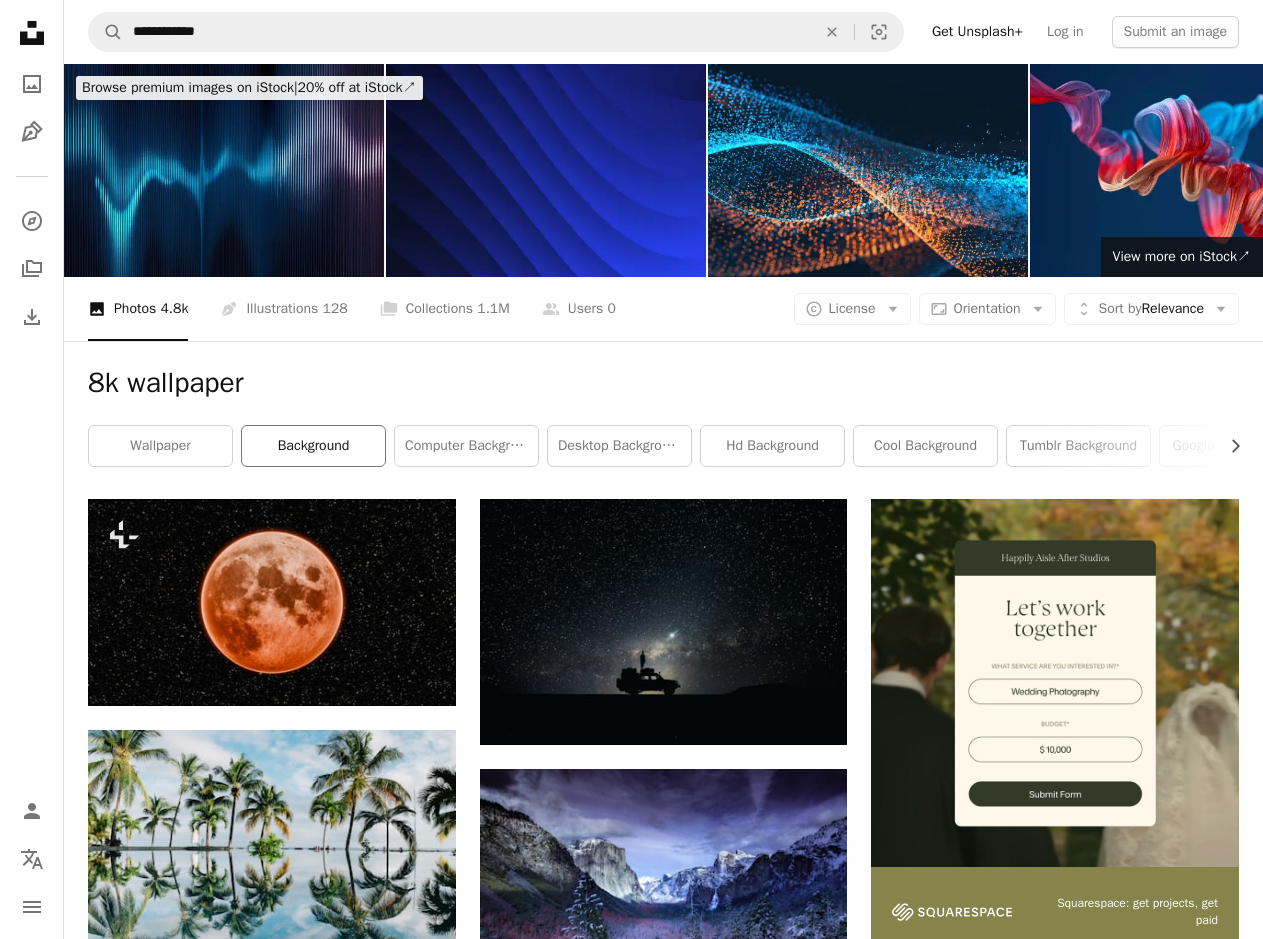 click on "background" at bounding box center (313, 446) 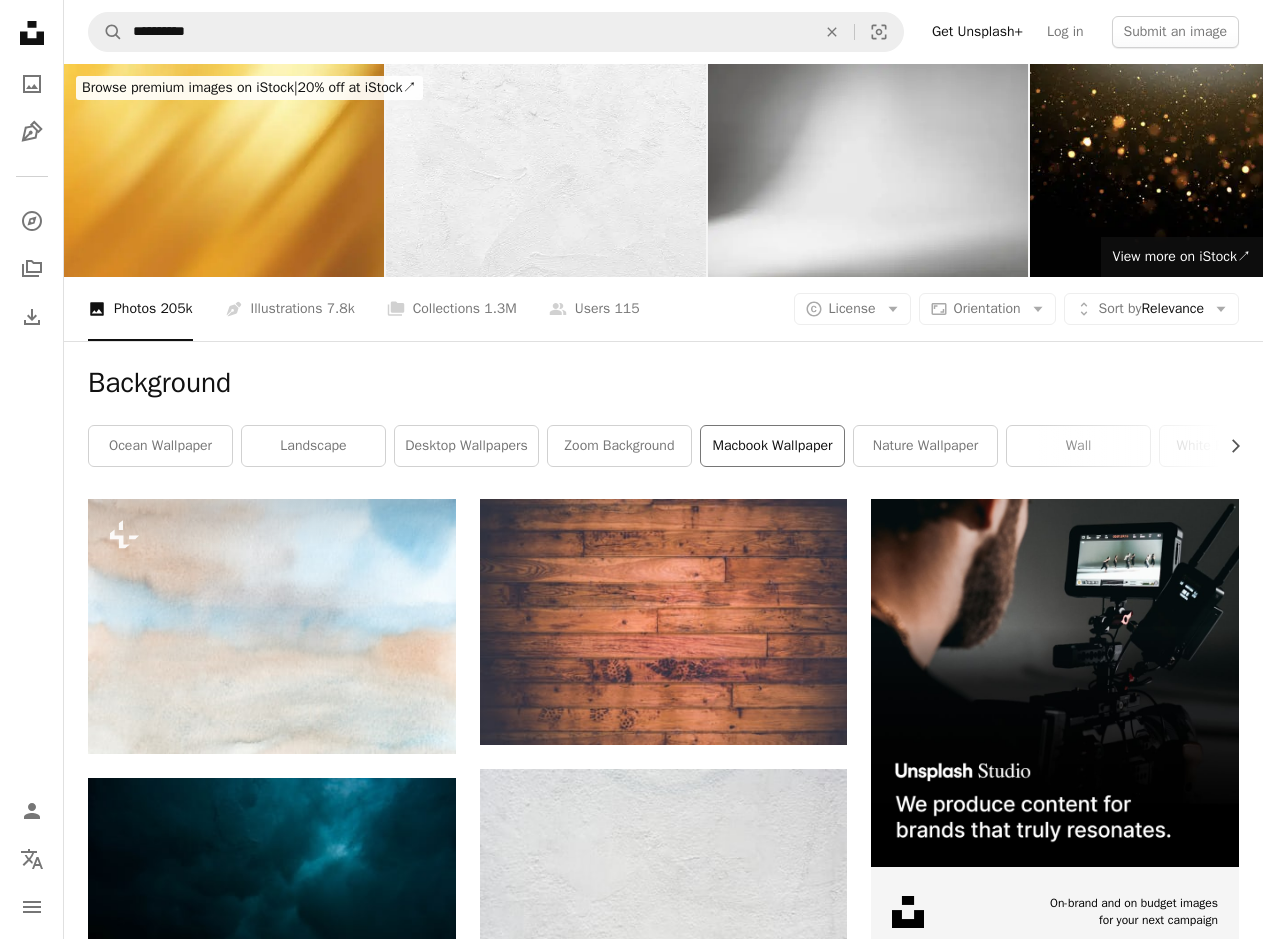 click on "macbook wallpaper" at bounding box center (772, 446) 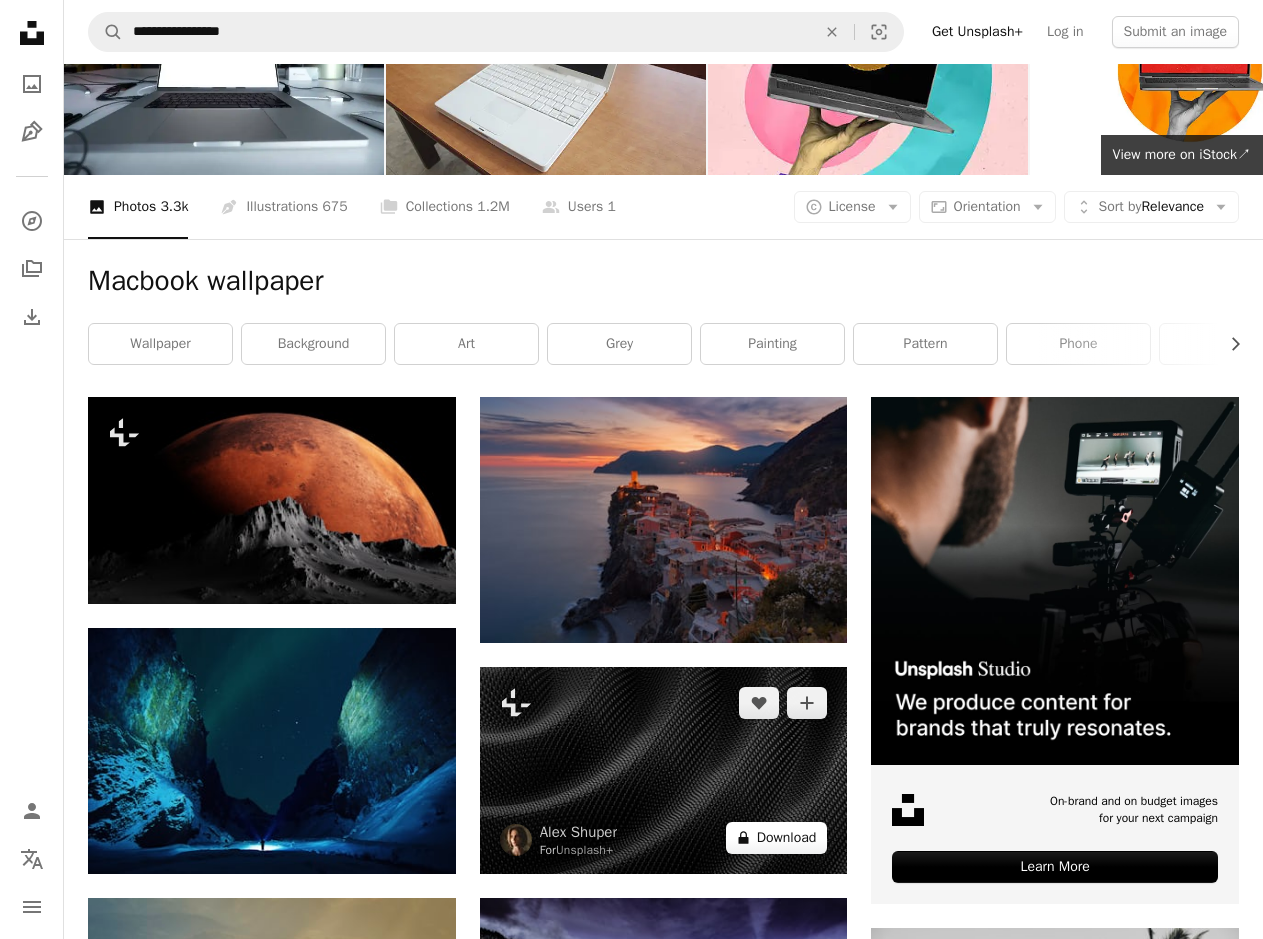 scroll, scrollTop: 0, scrollLeft: 0, axis: both 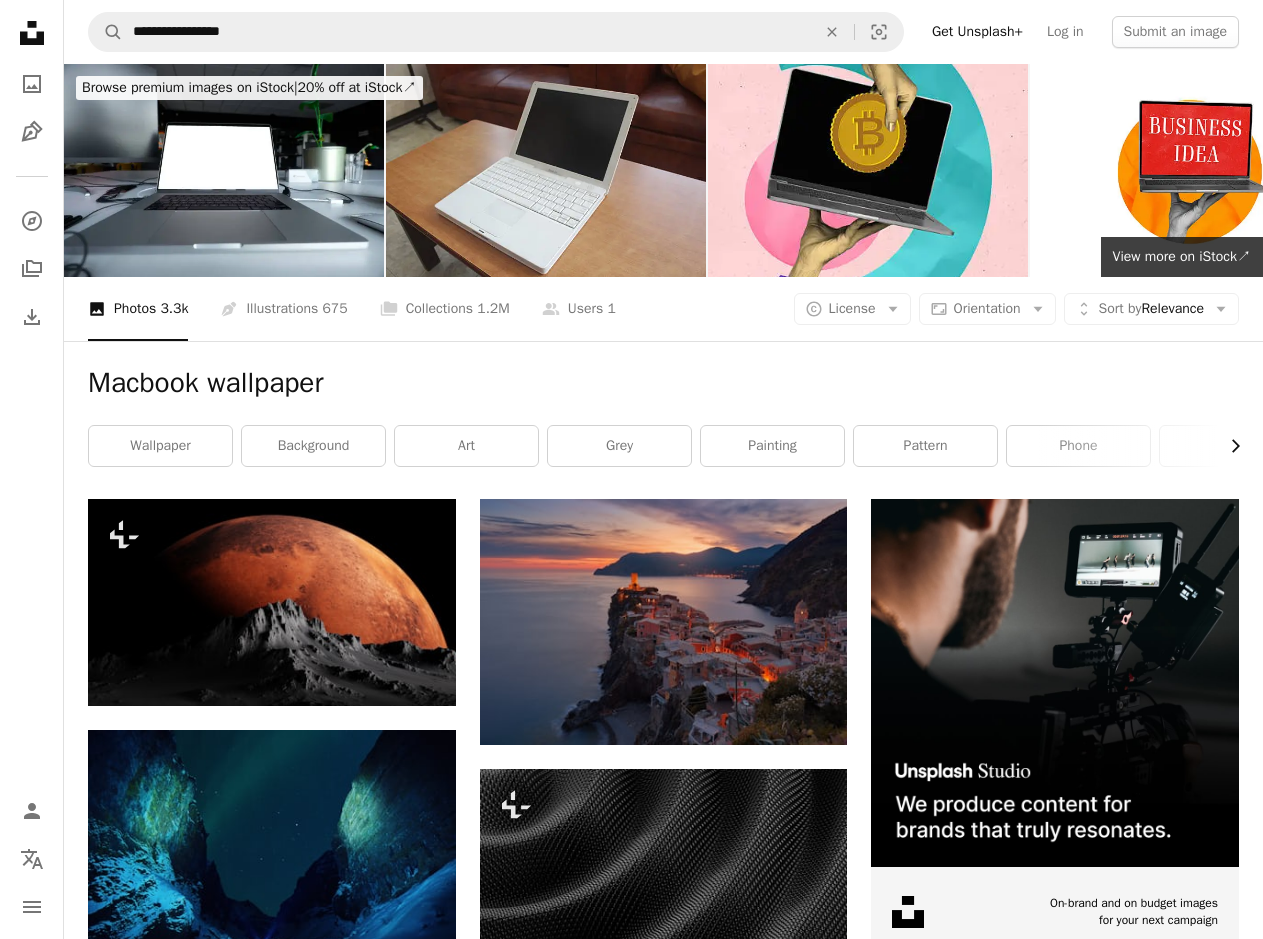 click on "Chevron right" at bounding box center [1228, 446] 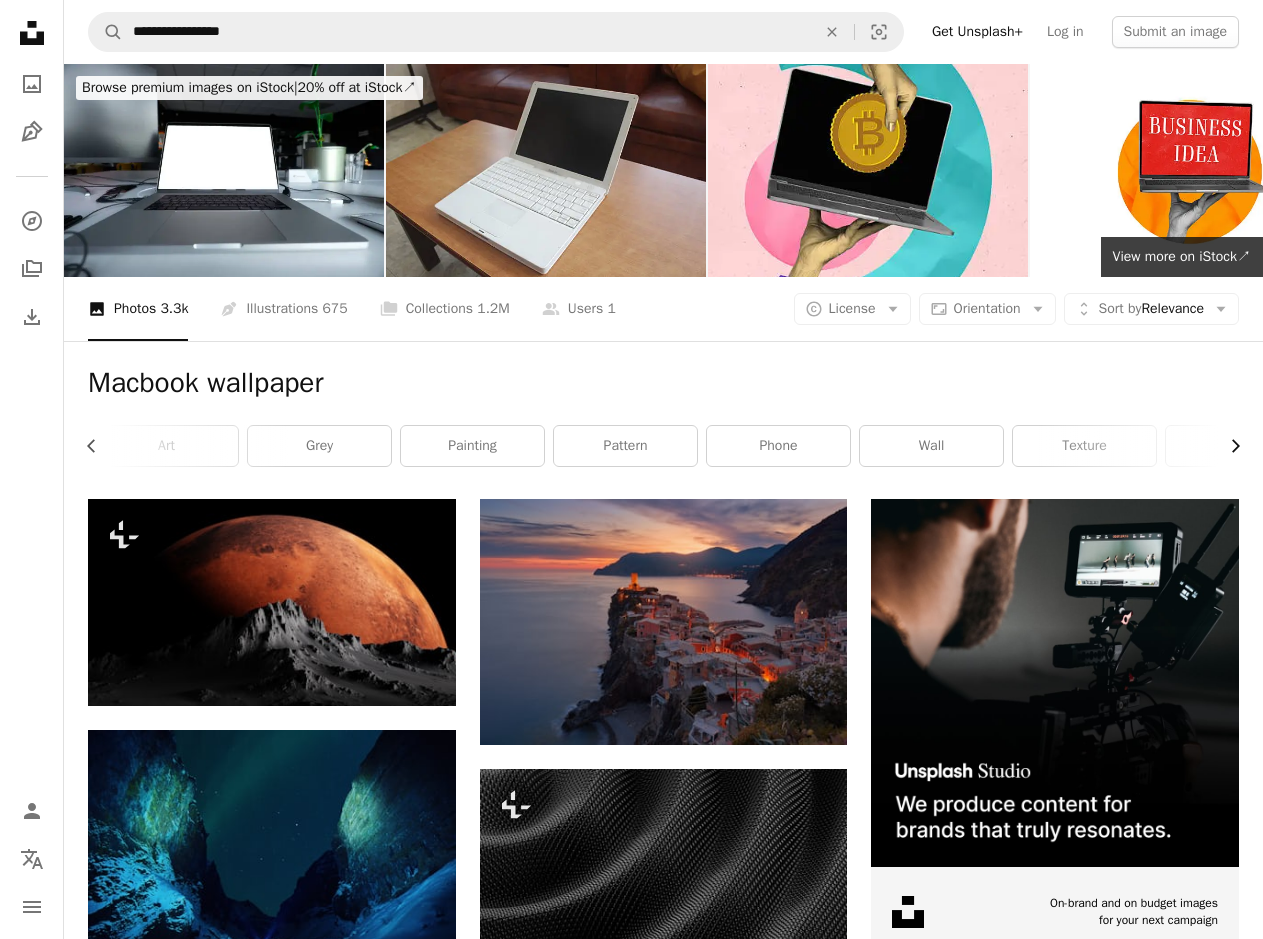 click on "Chevron right" at bounding box center (1228, 446) 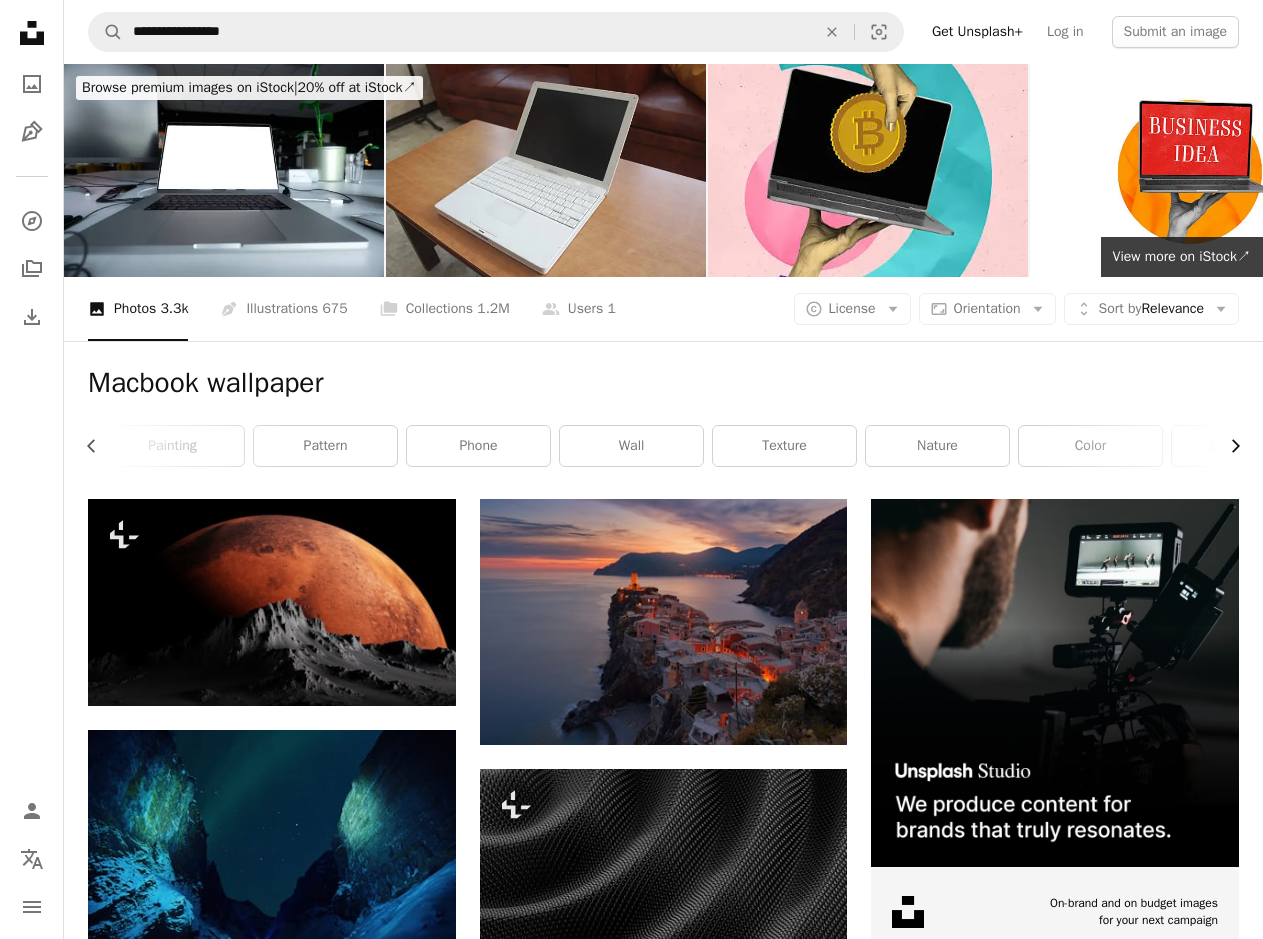 click on "Chevron right" at bounding box center [1228, 446] 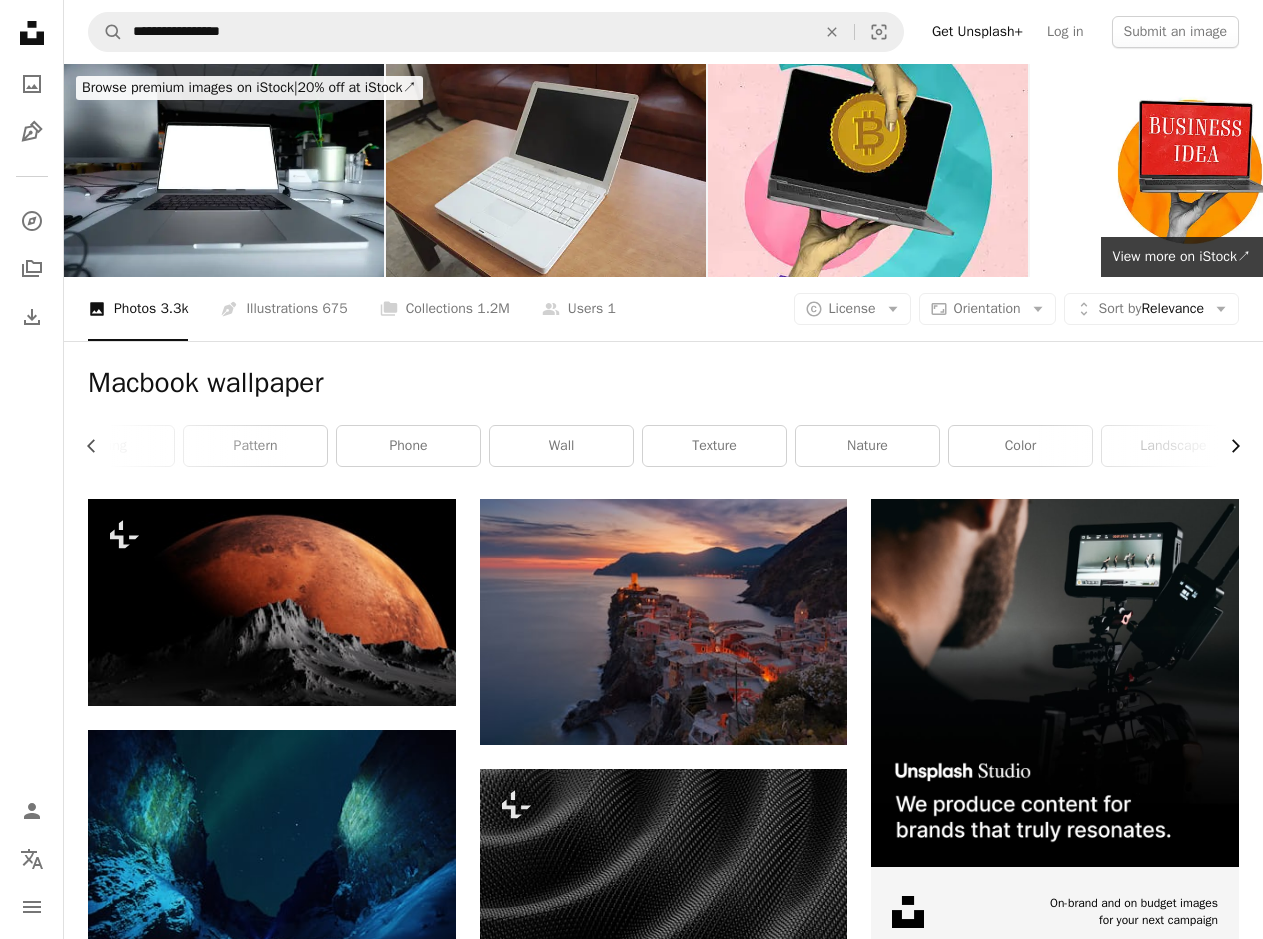scroll, scrollTop: 0, scrollLeft: 677, axis: horizontal 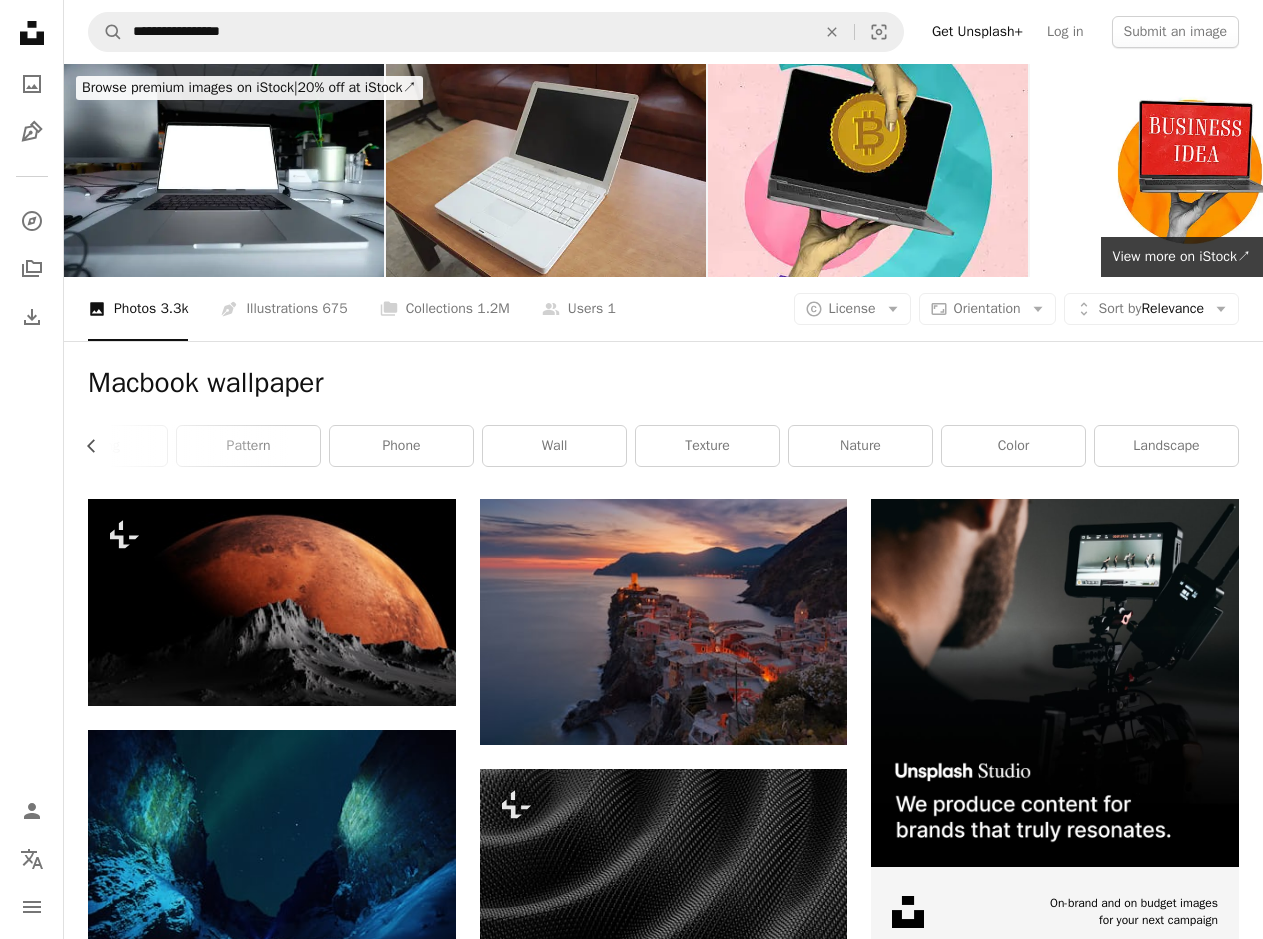 click on "landscape" at bounding box center [1166, 446] 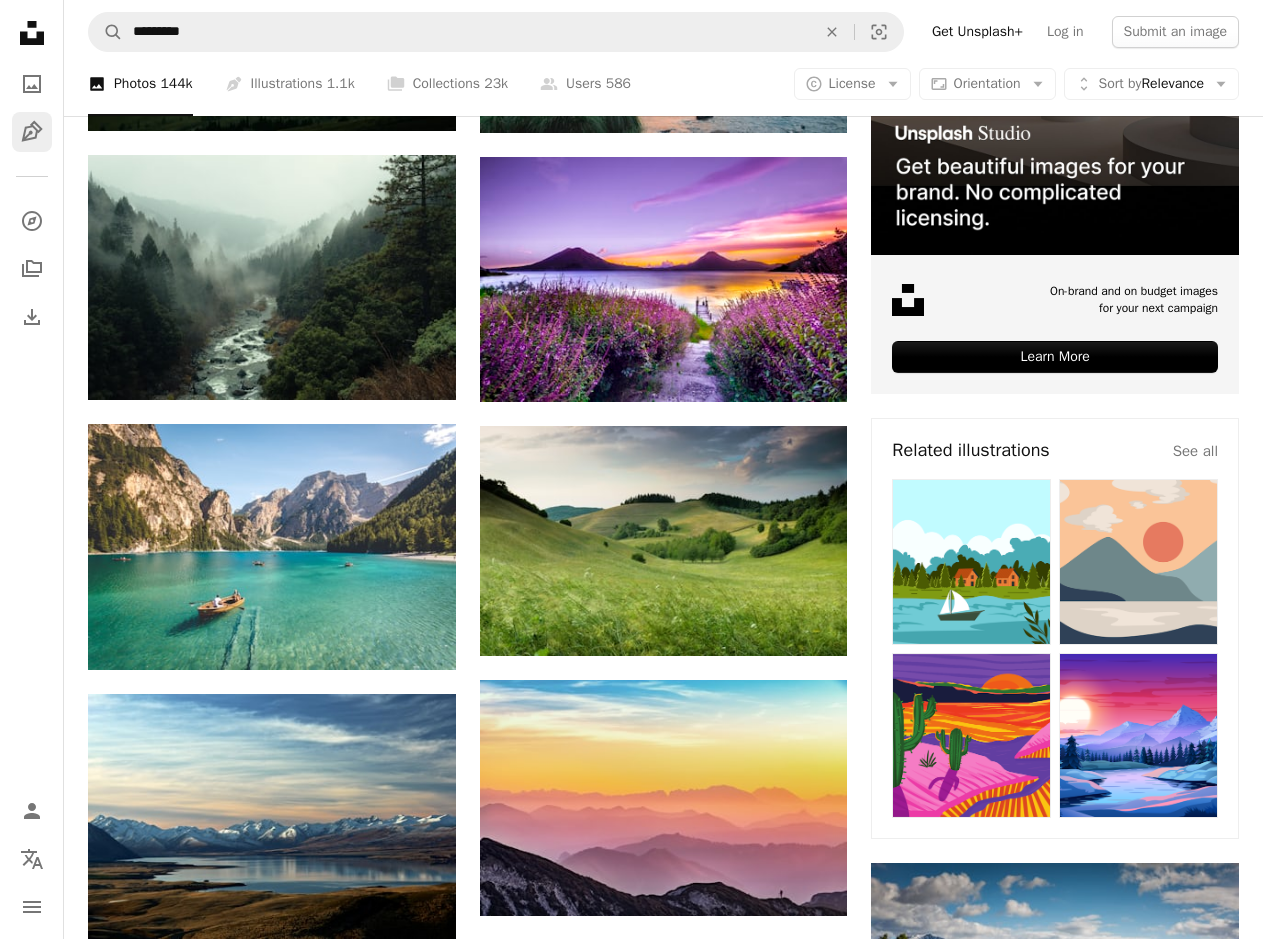 scroll, scrollTop: 0, scrollLeft: 0, axis: both 